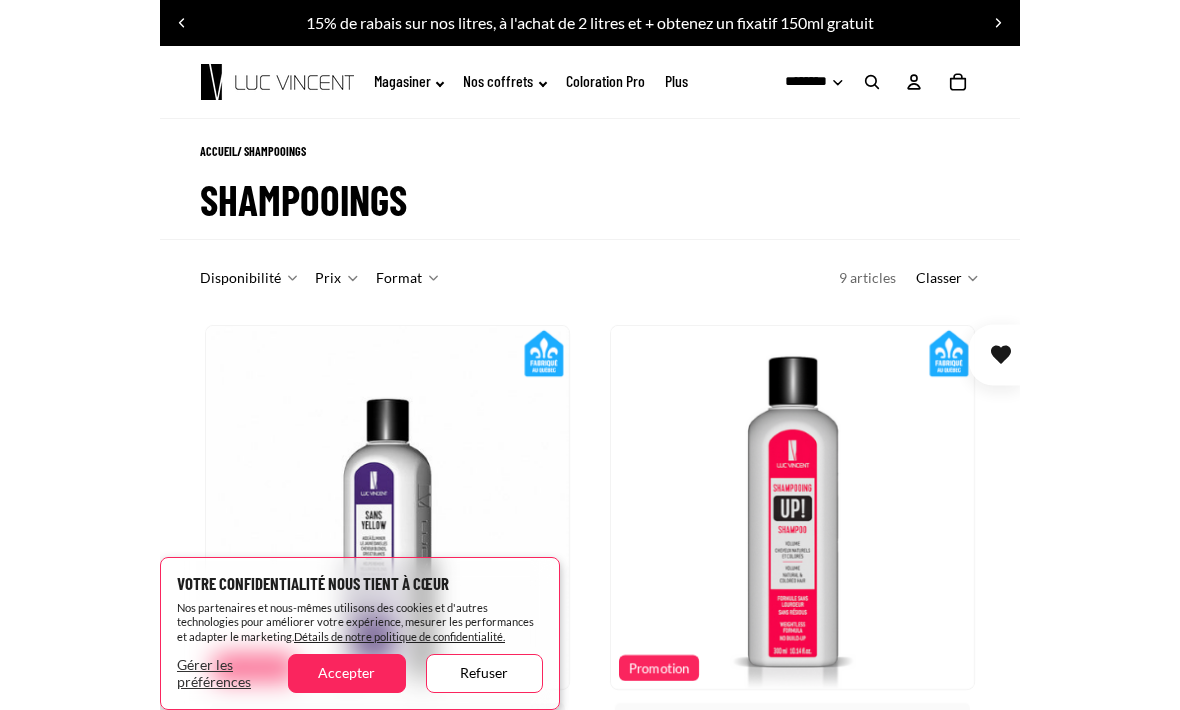 scroll, scrollTop: 0, scrollLeft: 0, axis: both 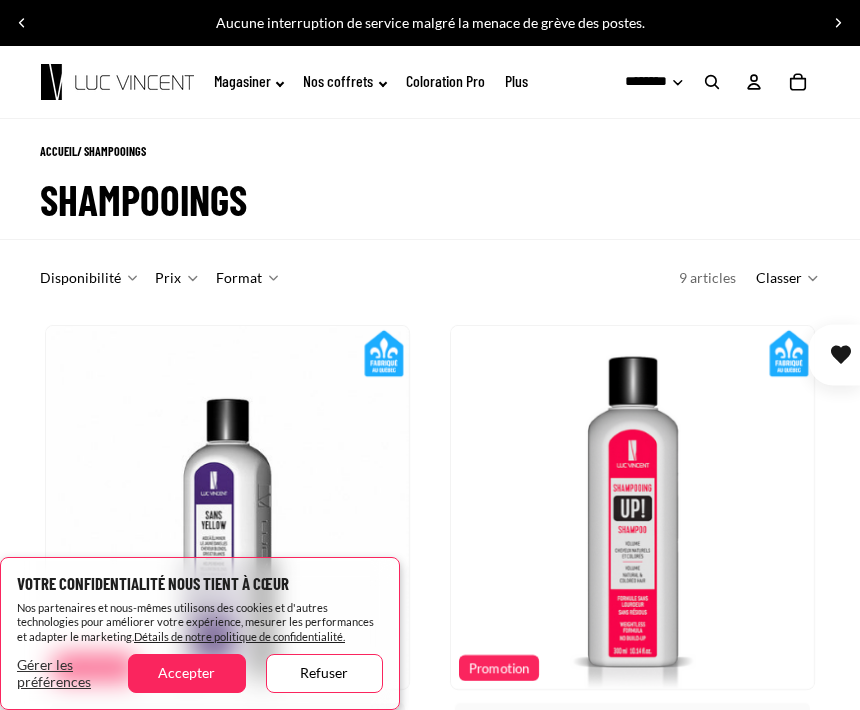 click on "Accepter" at bounding box center (186, 673) 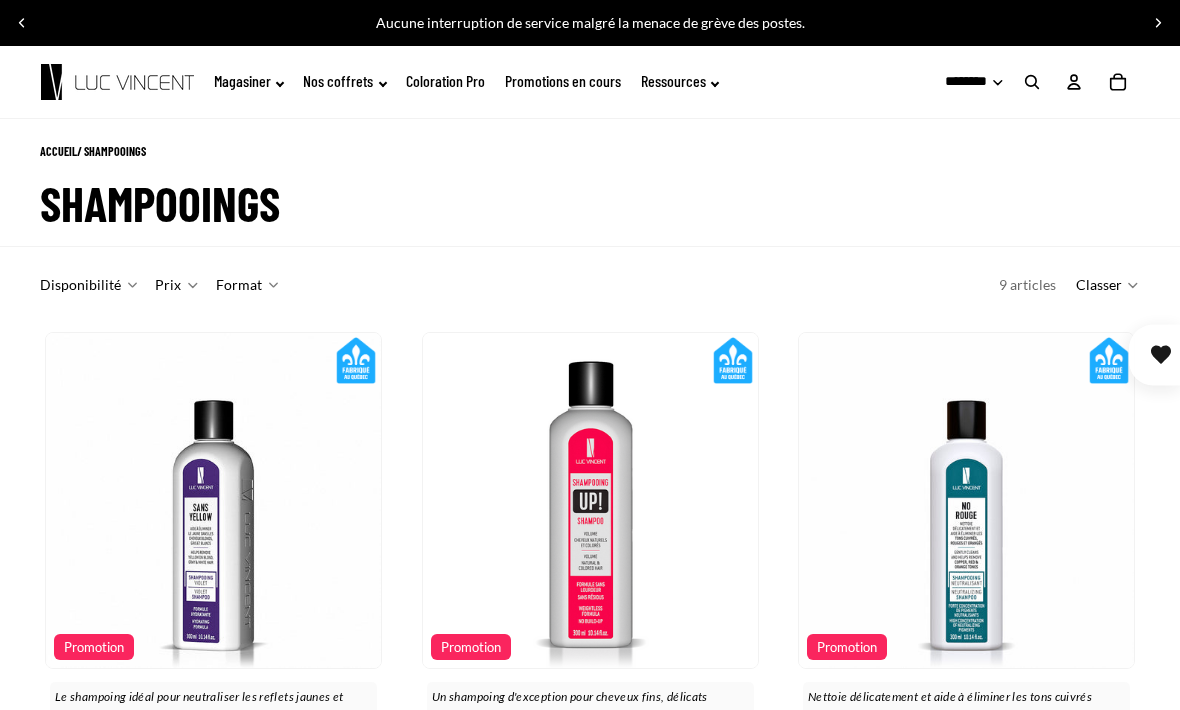 click on "Magasiner" 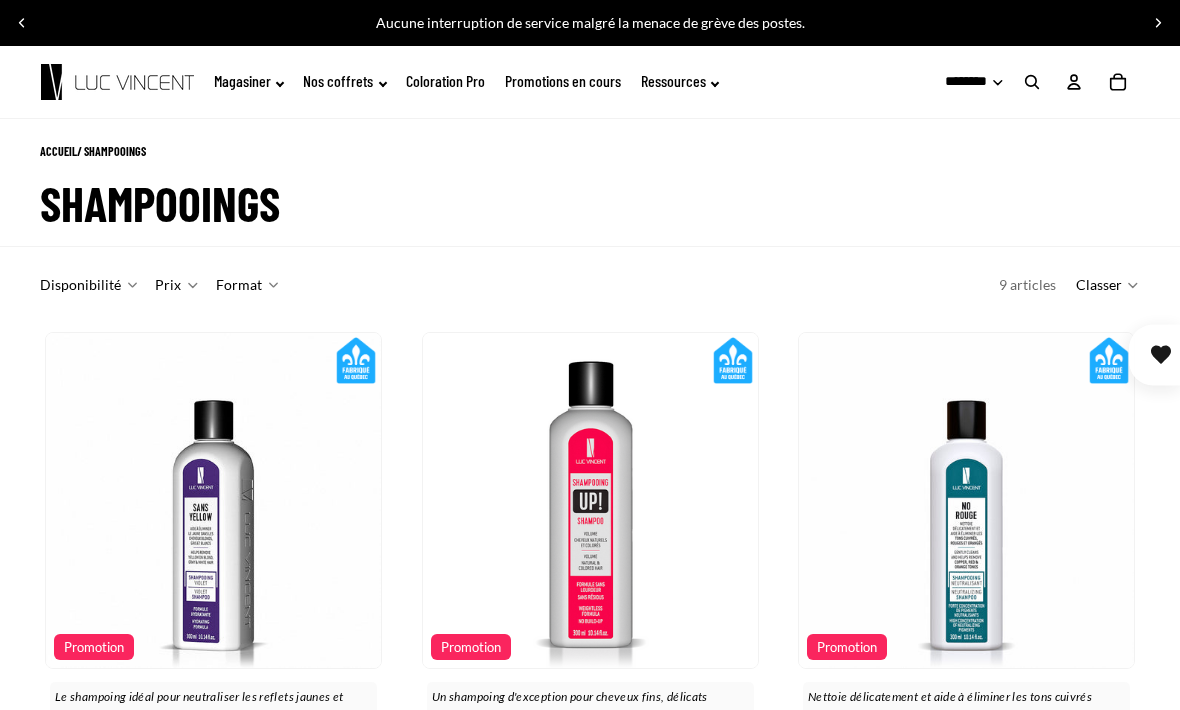 click on "Nos coffrets" 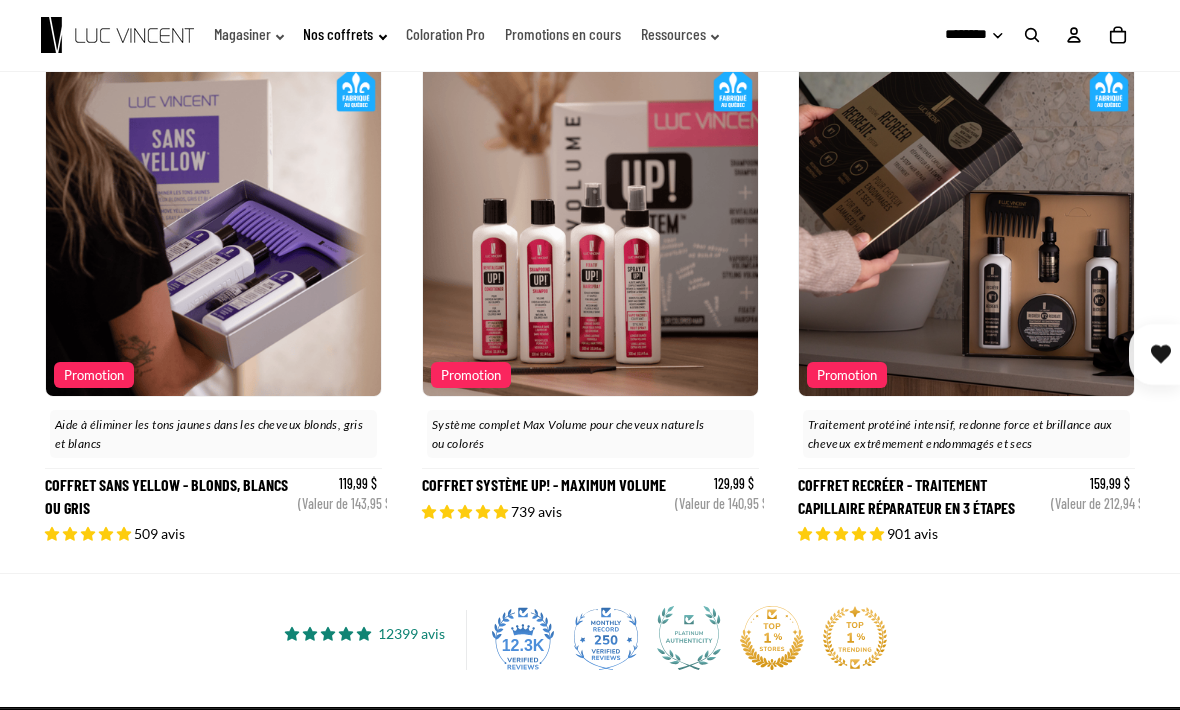 scroll, scrollTop: 272, scrollLeft: 0, axis: vertical 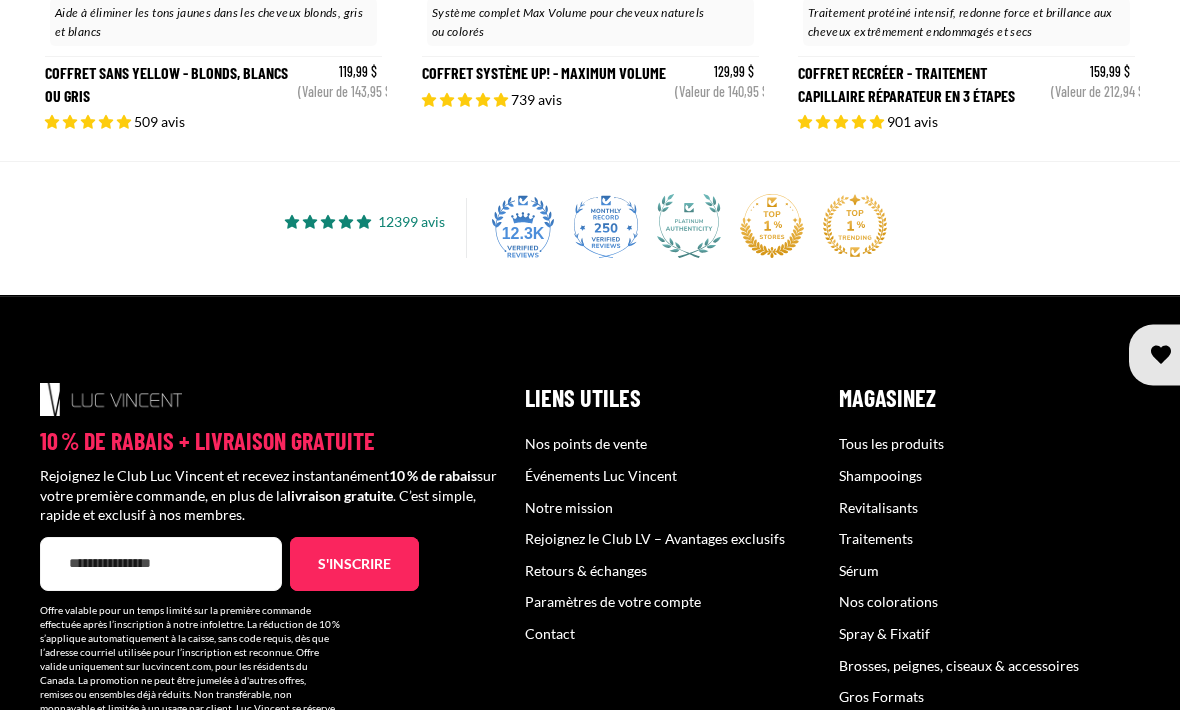 click on "Nos points de vente" at bounding box center (586, 443) 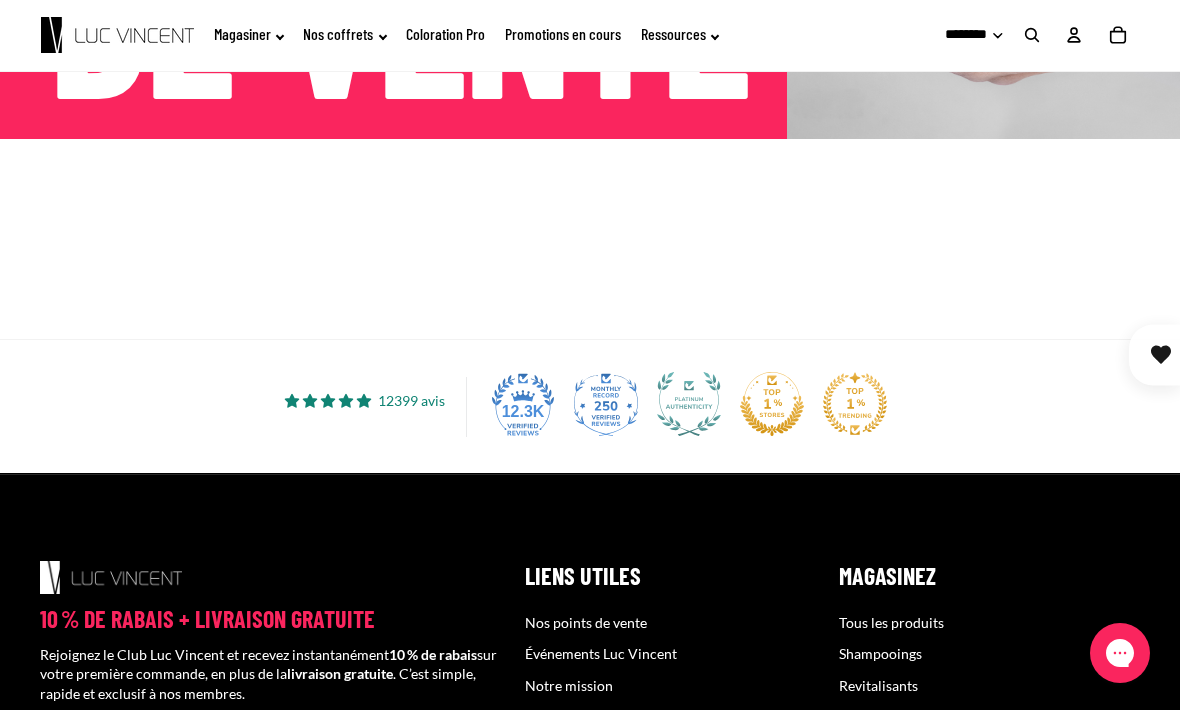 scroll, scrollTop: 418, scrollLeft: 0, axis: vertical 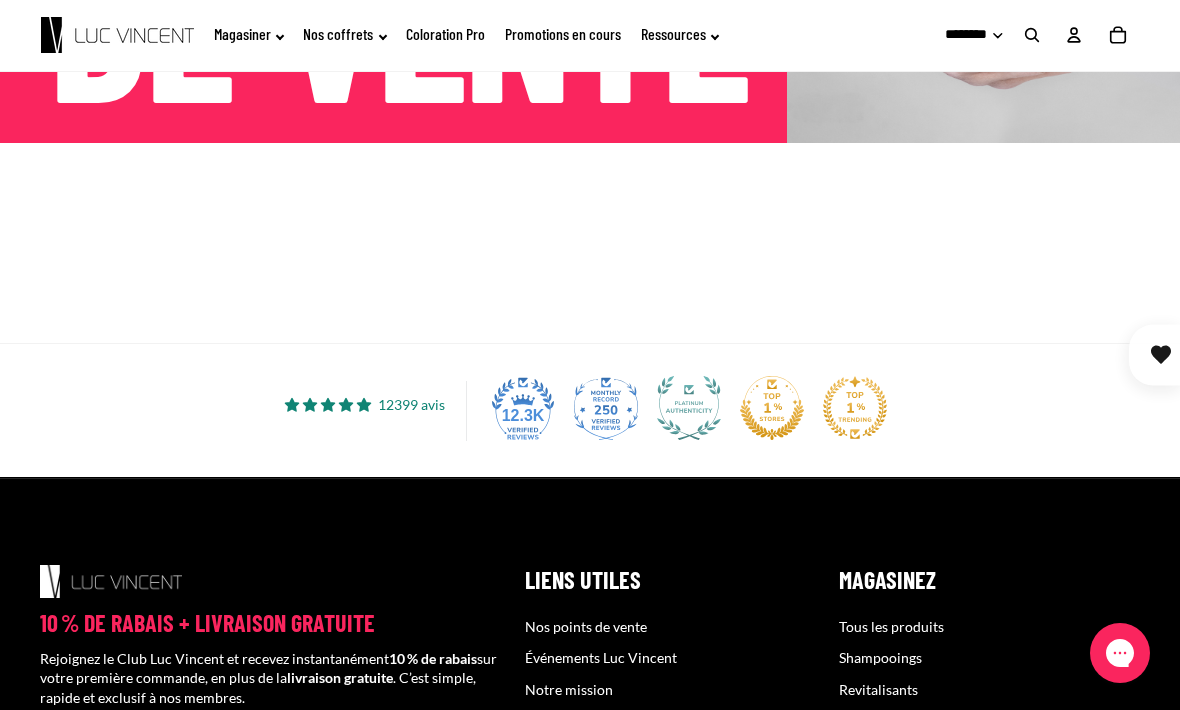 click at bounding box center [590, 243] 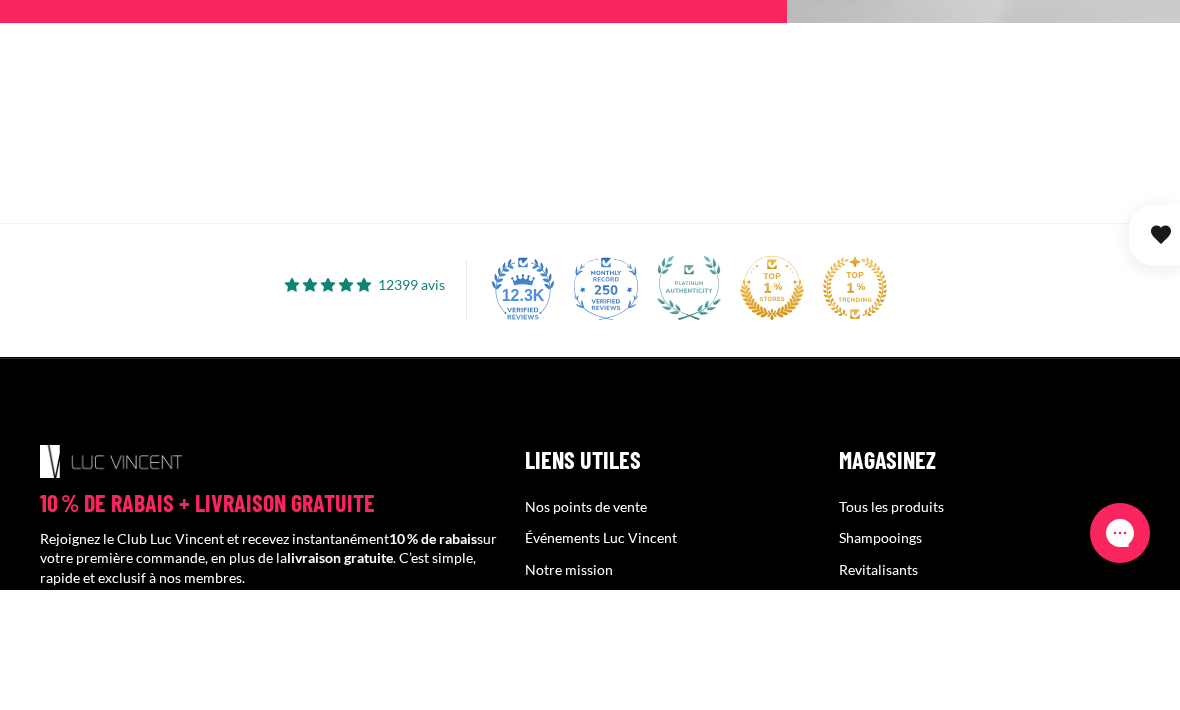 scroll, scrollTop: 538, scrollLeft: 0, axis: vertical 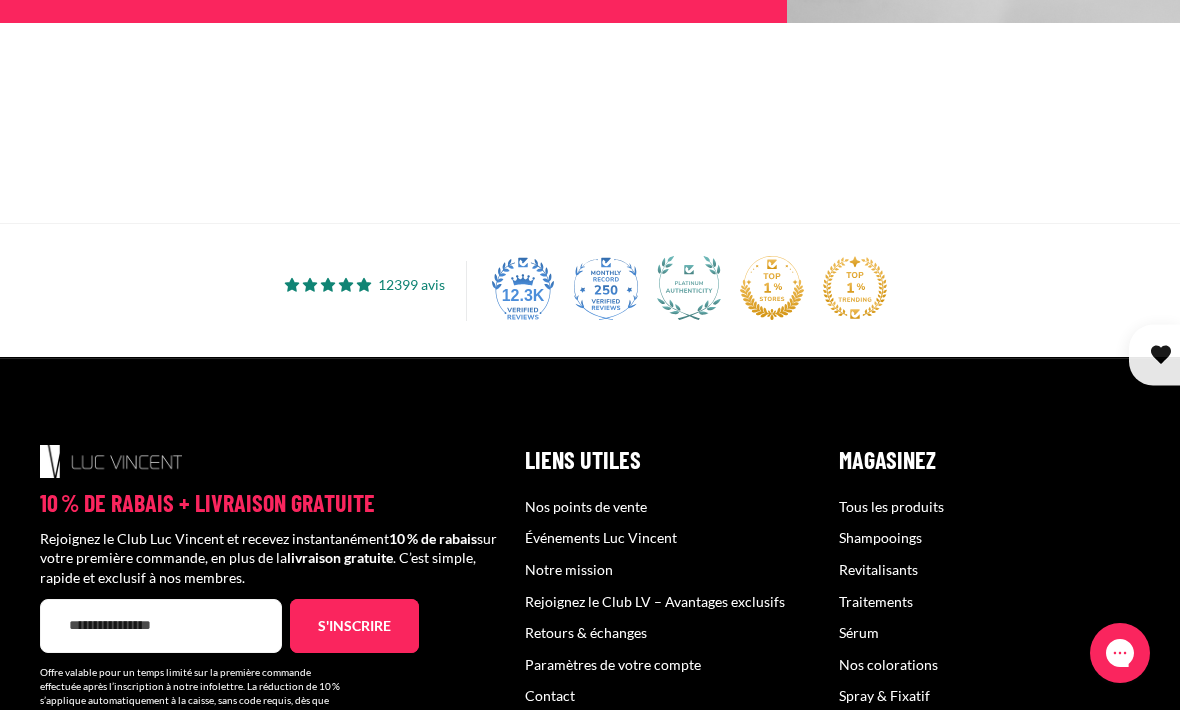 click at bounding box center [590, 123] 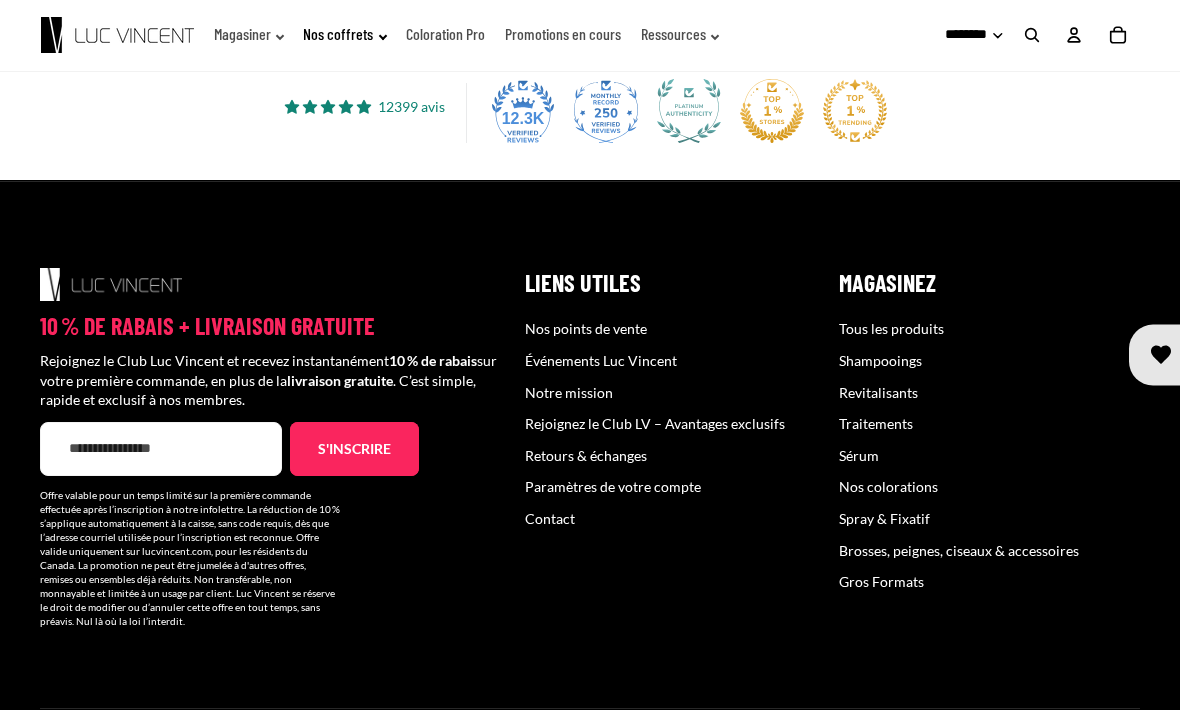 scroll, scrollTop: 791, scrollLeft: 0, axis: vertical 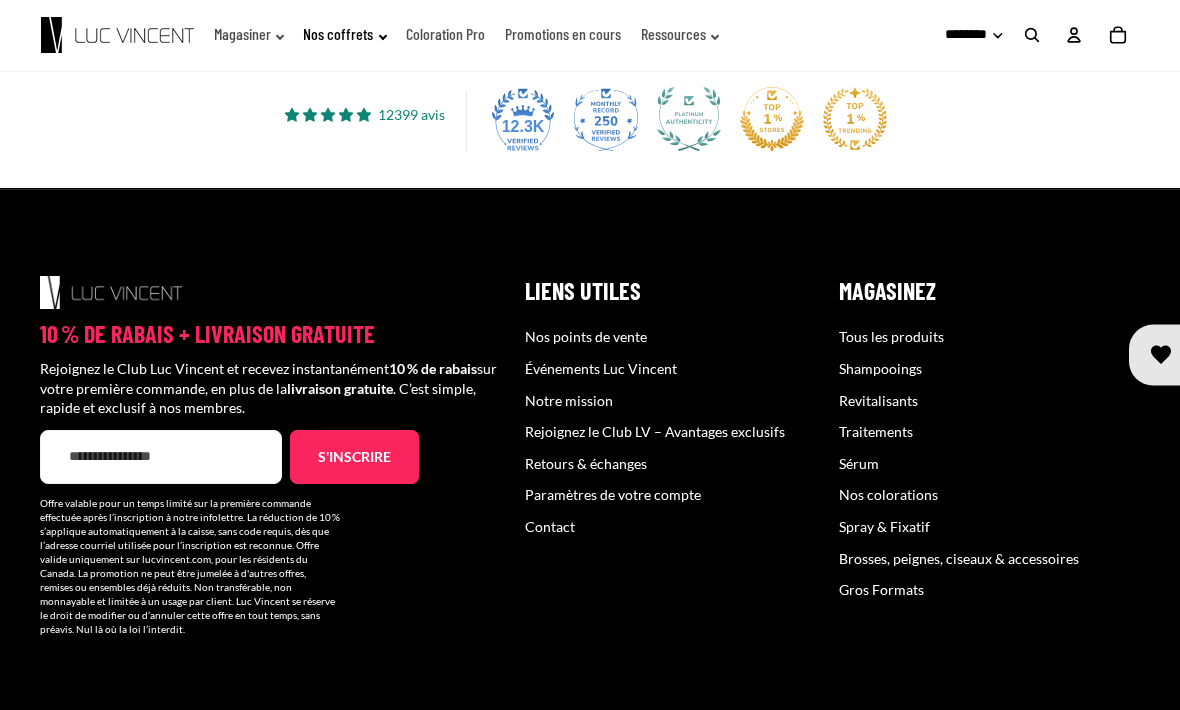 click on "Shampooings" at bounding box center [880, 368] 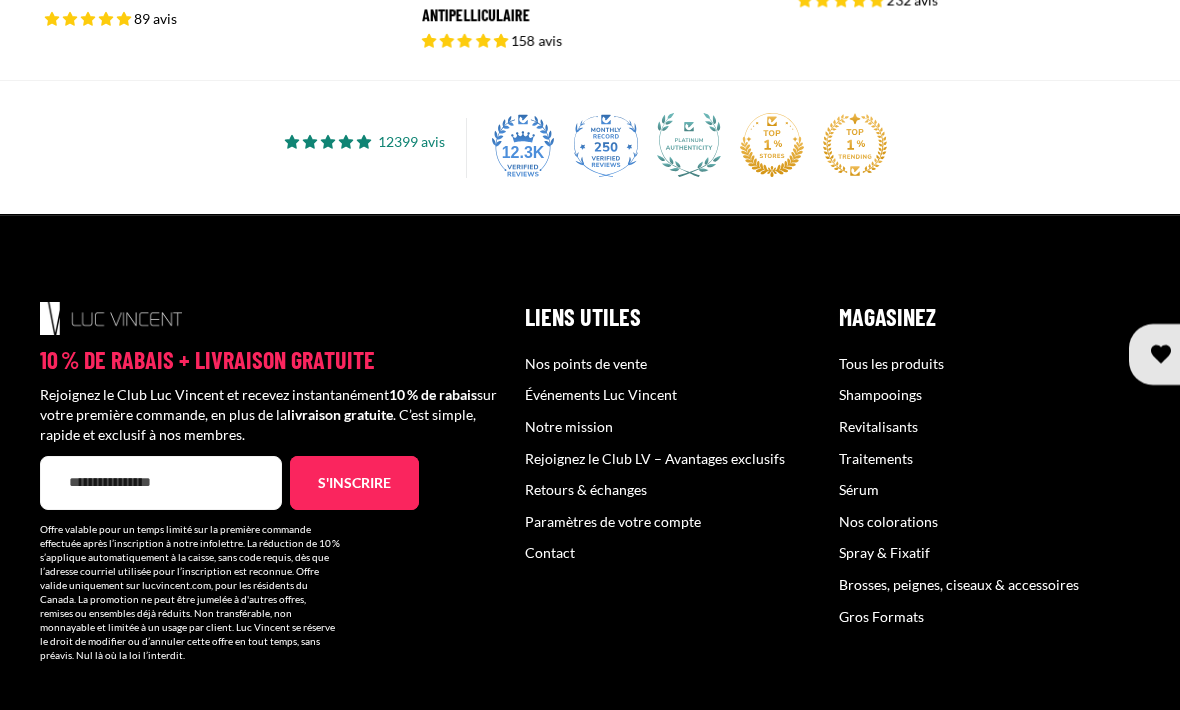 scroll, scrollTop: 1809, scrollLeft: 0, axis: vertical 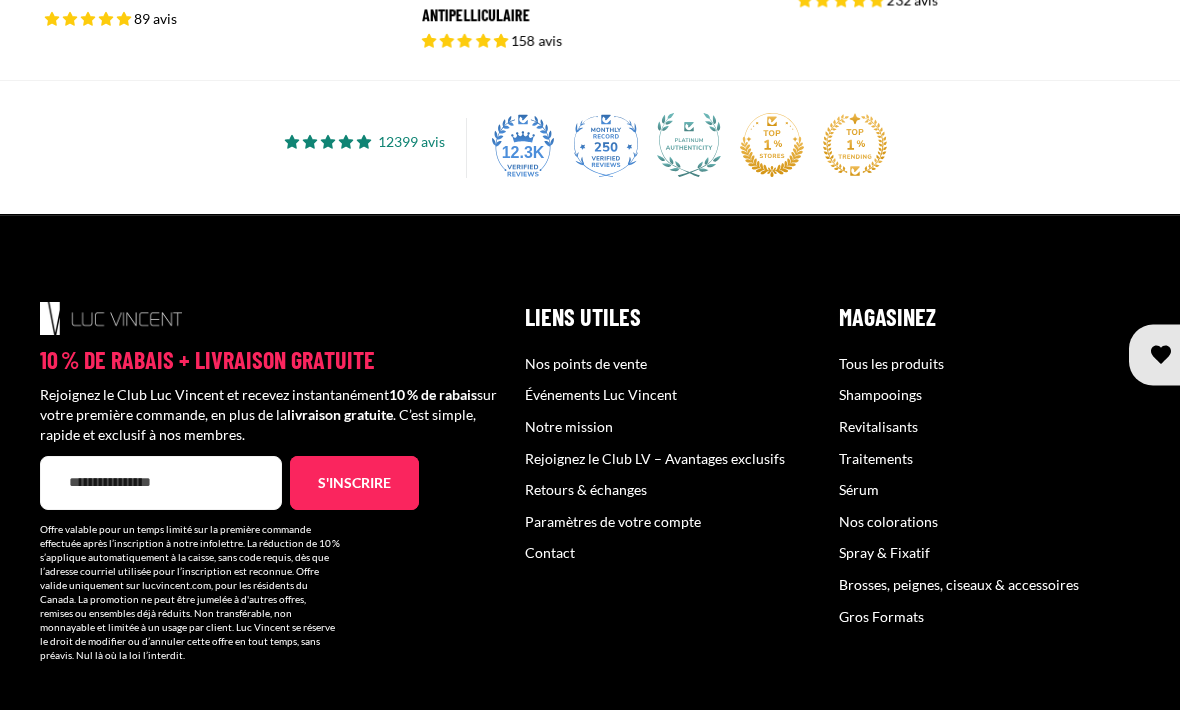 click on "Contact" at bounding box center (550, 552) 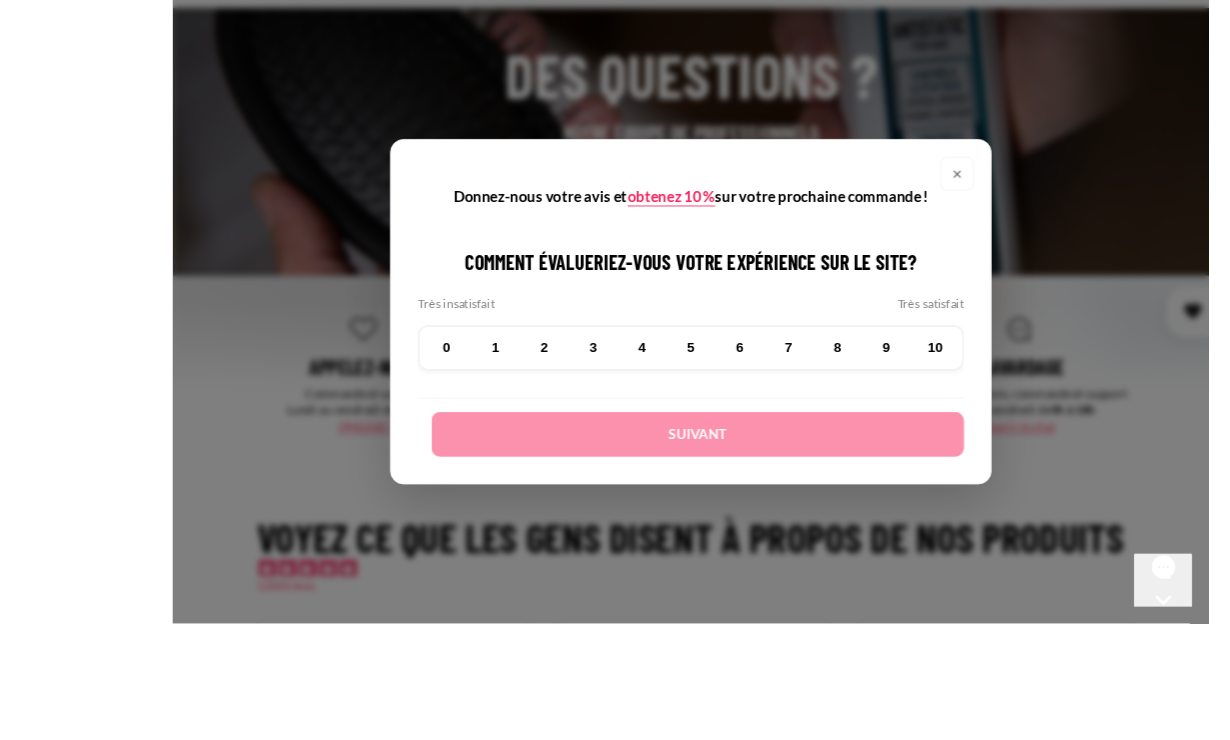 scroll, scrollTop: 218, scrollLeft: 0, axis: vertical 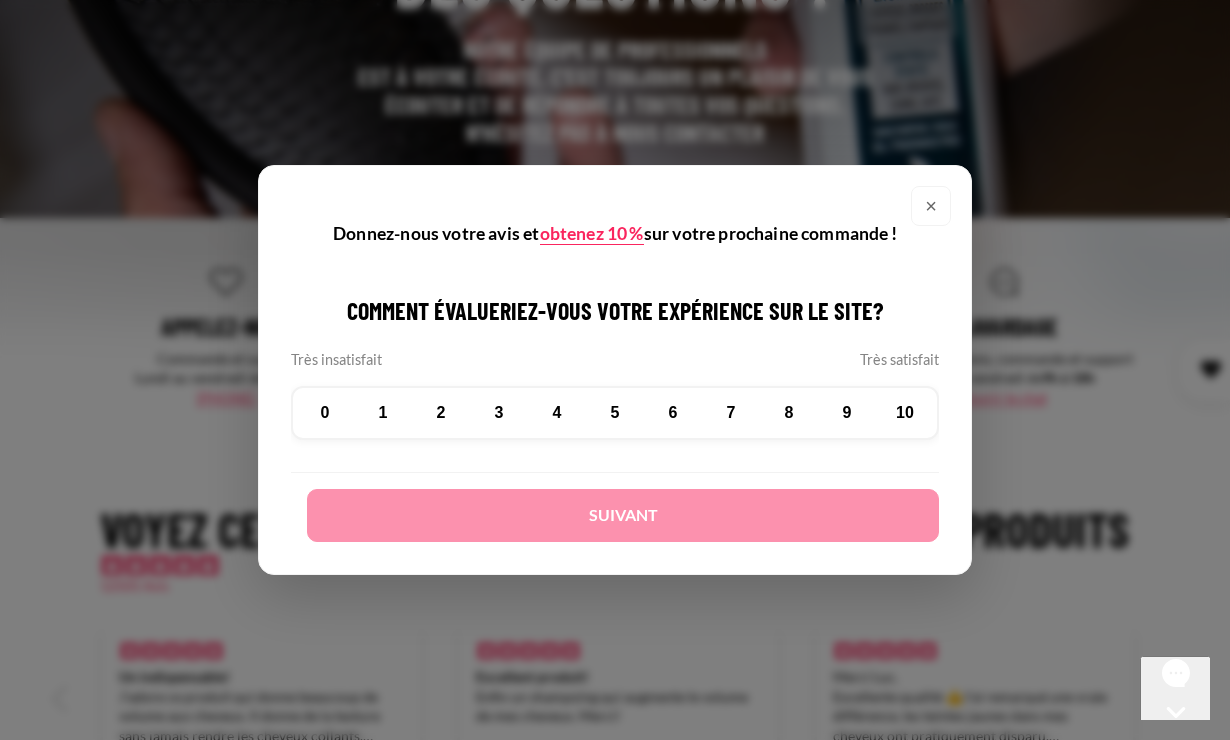 click on "×" at bounding box center [931, 206] 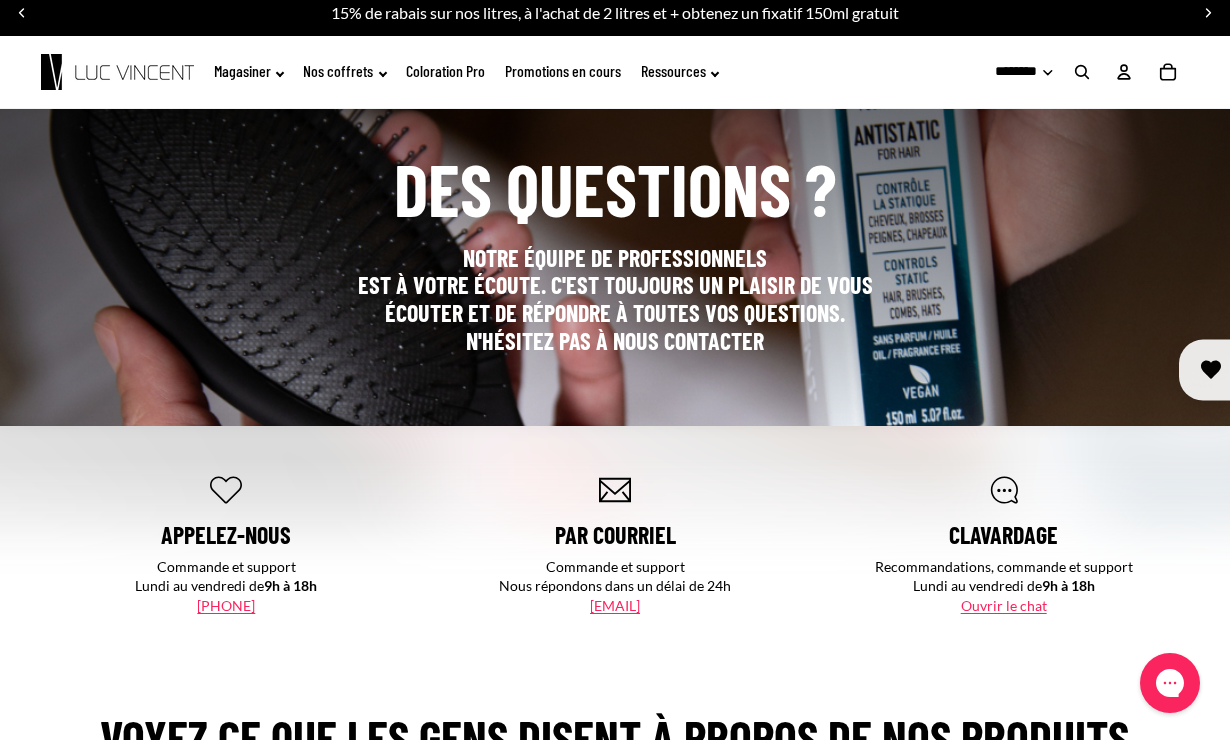 scroll, scrollTop: 0, scrollLeft: 0, axis: both 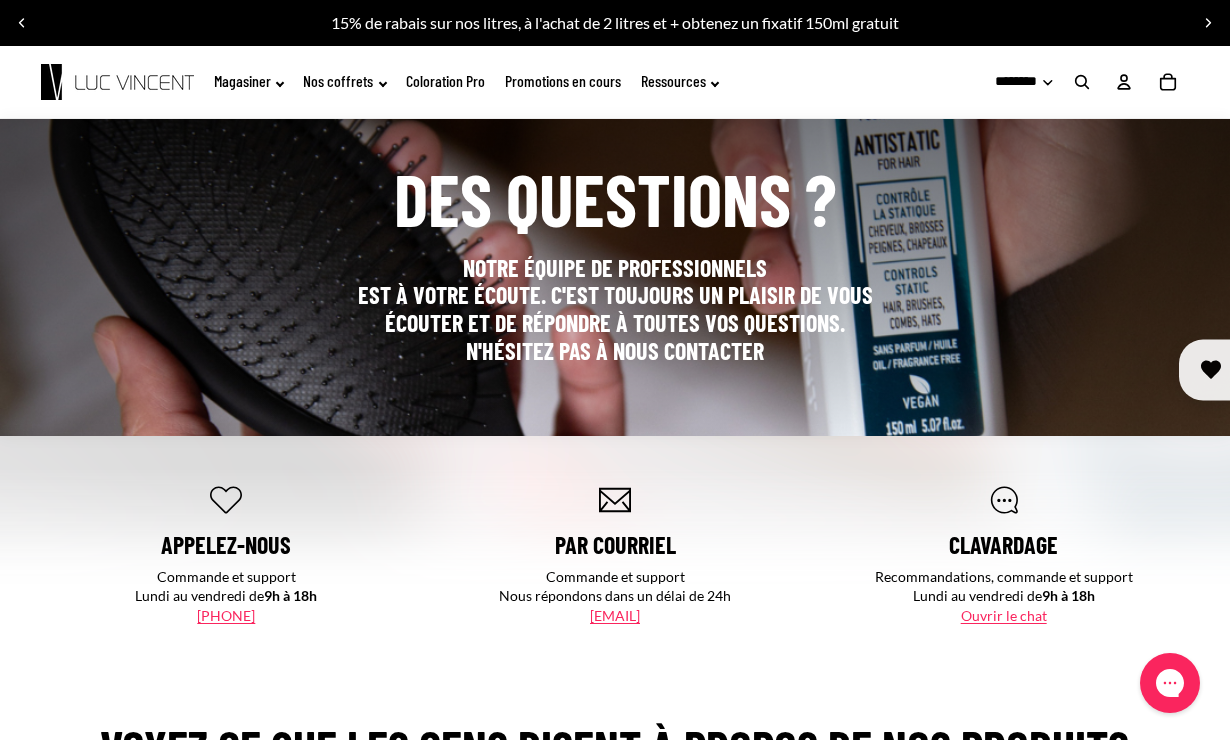click on "Ouvrir le chat" at bounding box center (1004, 615) 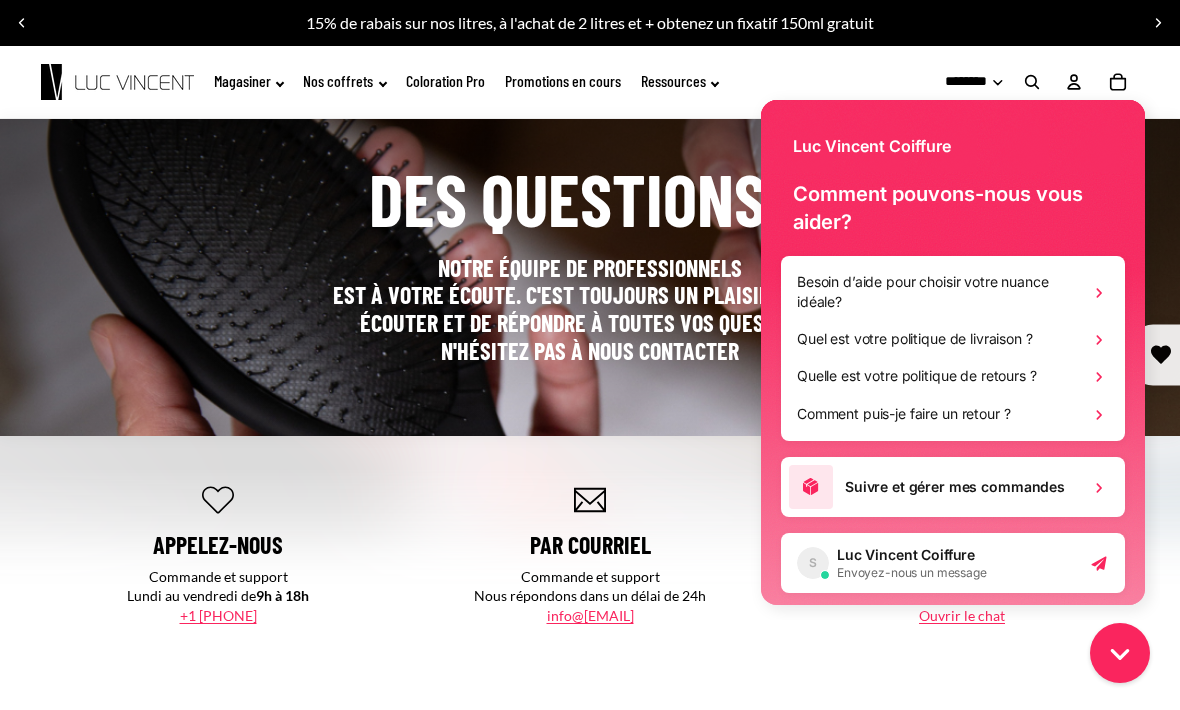 scroll, scrollTop: 0, scrollLeft: 0, axis: both 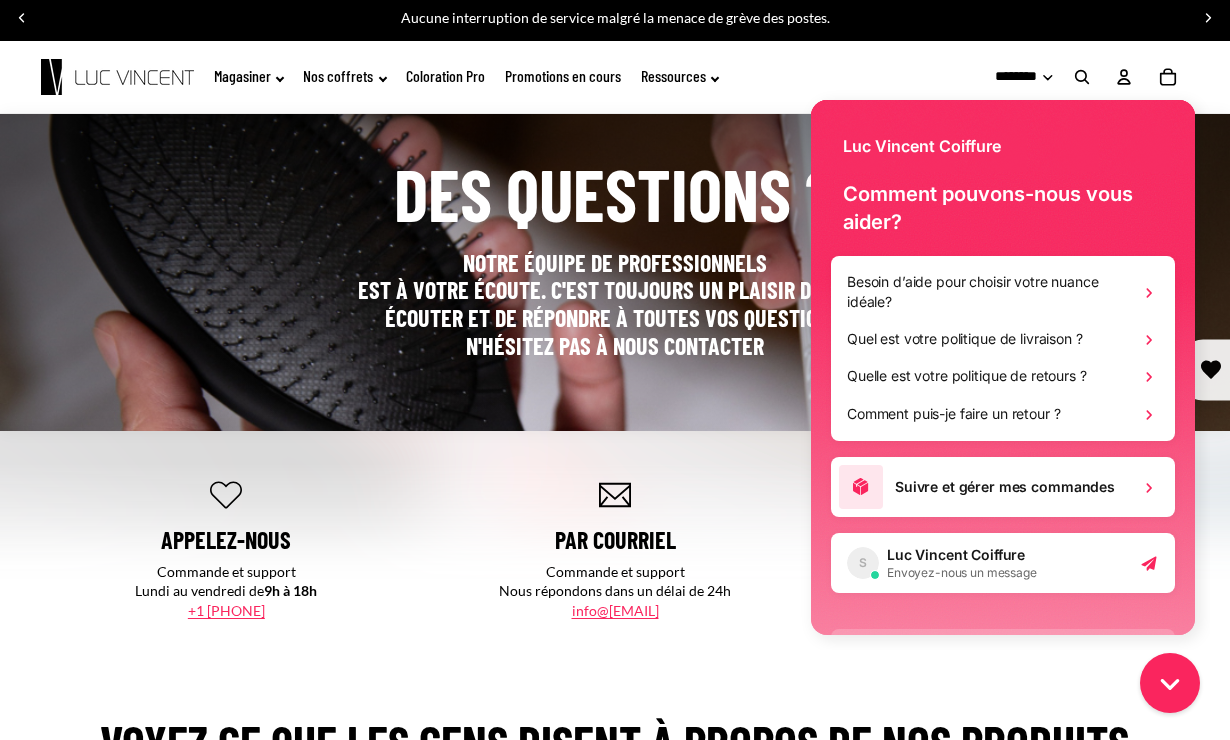click on "Quel est votre politique de livraison ?" at bounding box center (1003, 339) 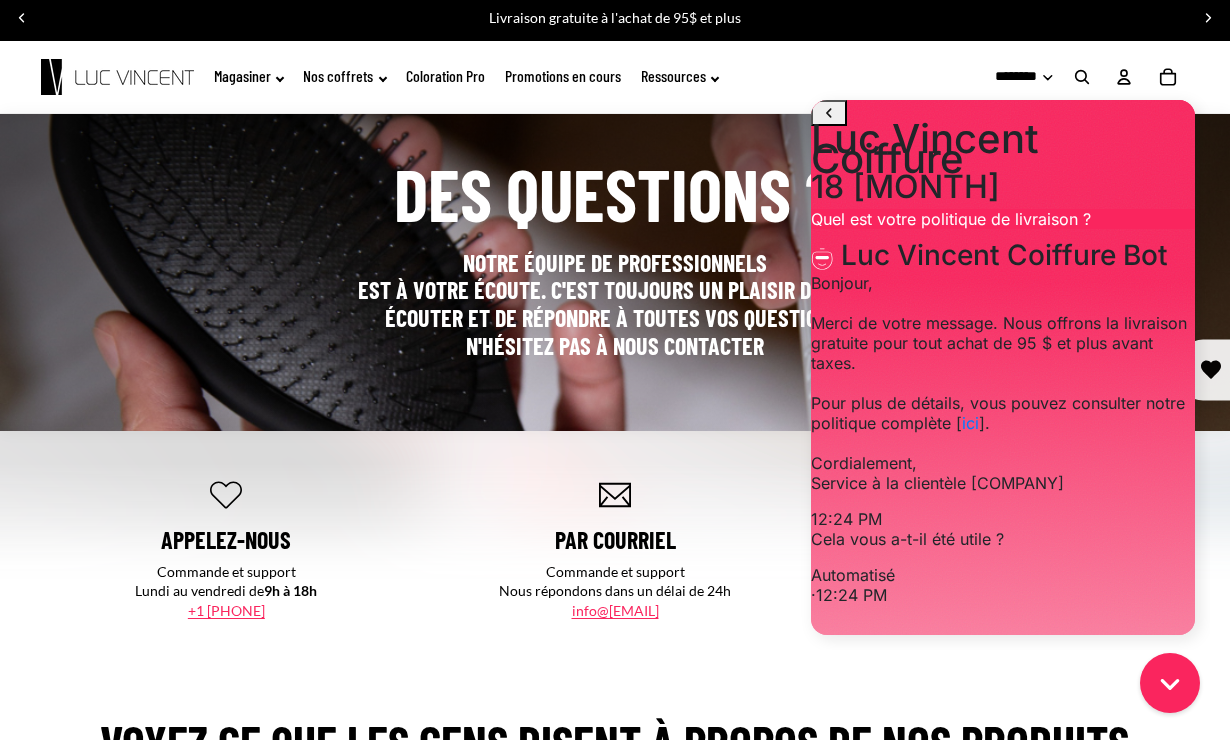 scroll, scrollTop: 103, scrollLeft: 0, axis: vertical 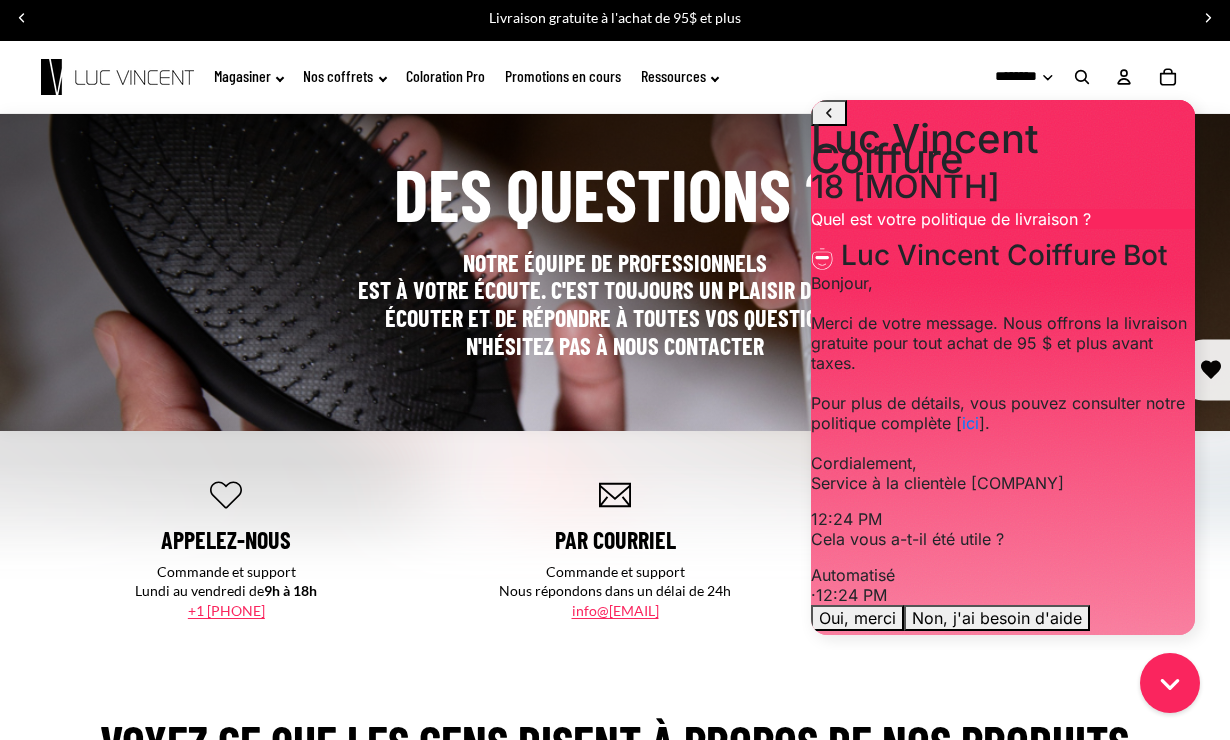 click on "ici" at bounding box center [970, 423] 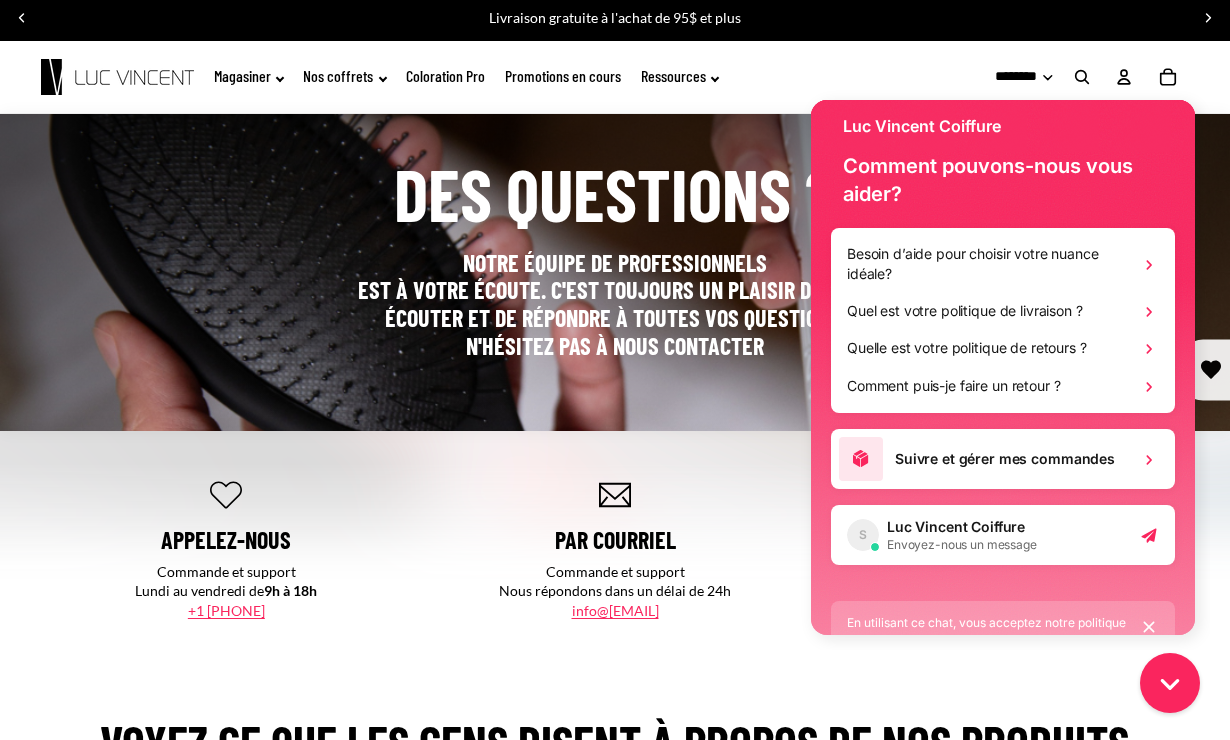 scroll, scrollTop: 27, scrollLeft: 0, axis: vertical 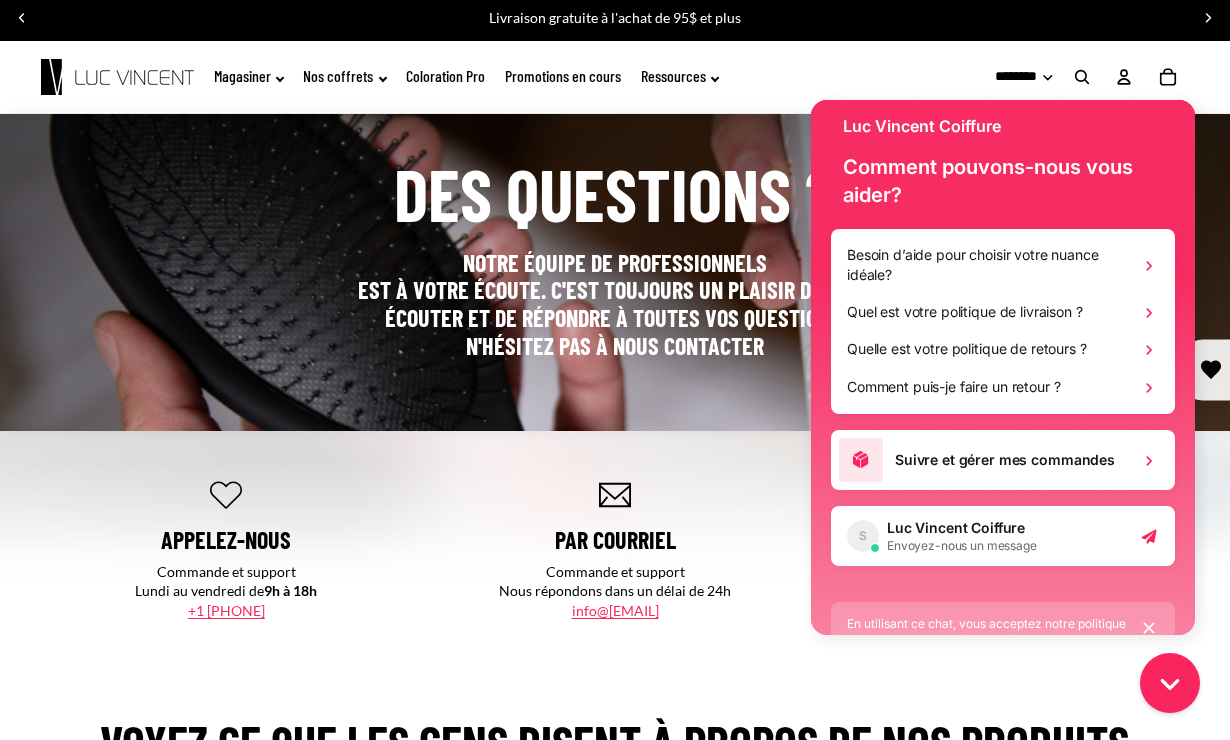 click on "Quel est votre politique de livraison ?" at bounding box center (965, 312) 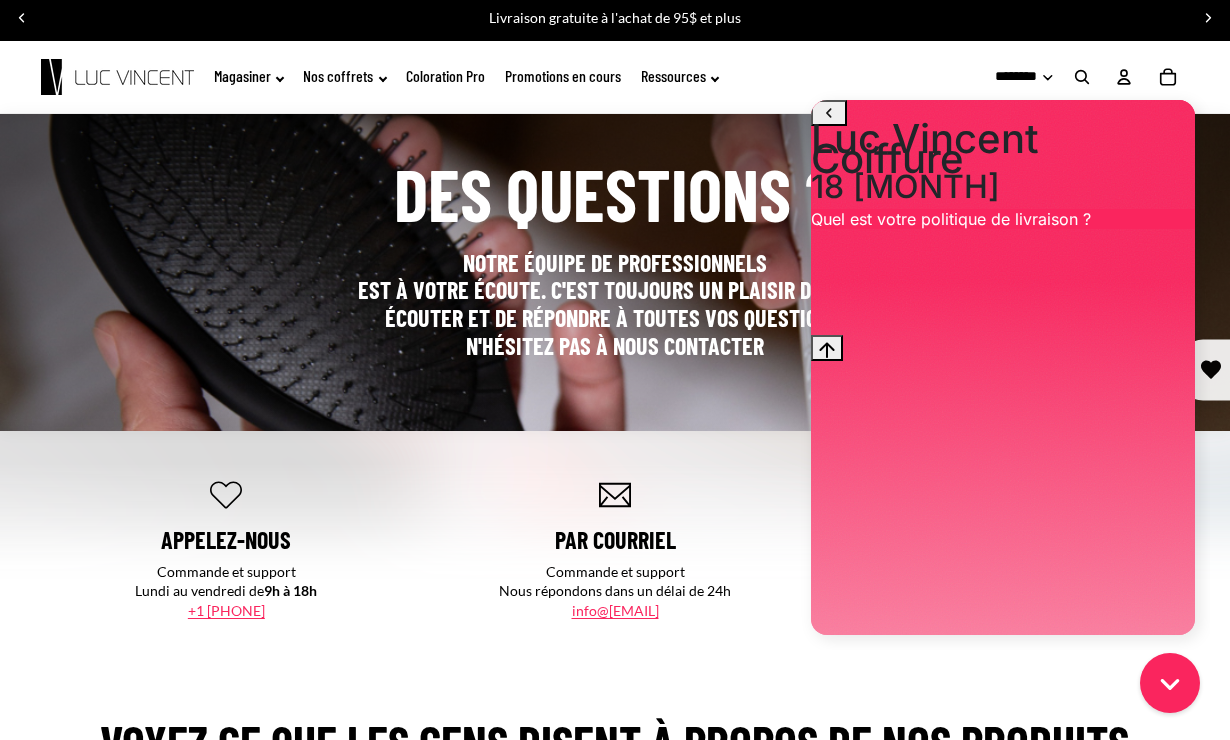 scroll, scrollTop: 0, scrollLeft: 0, axis: both 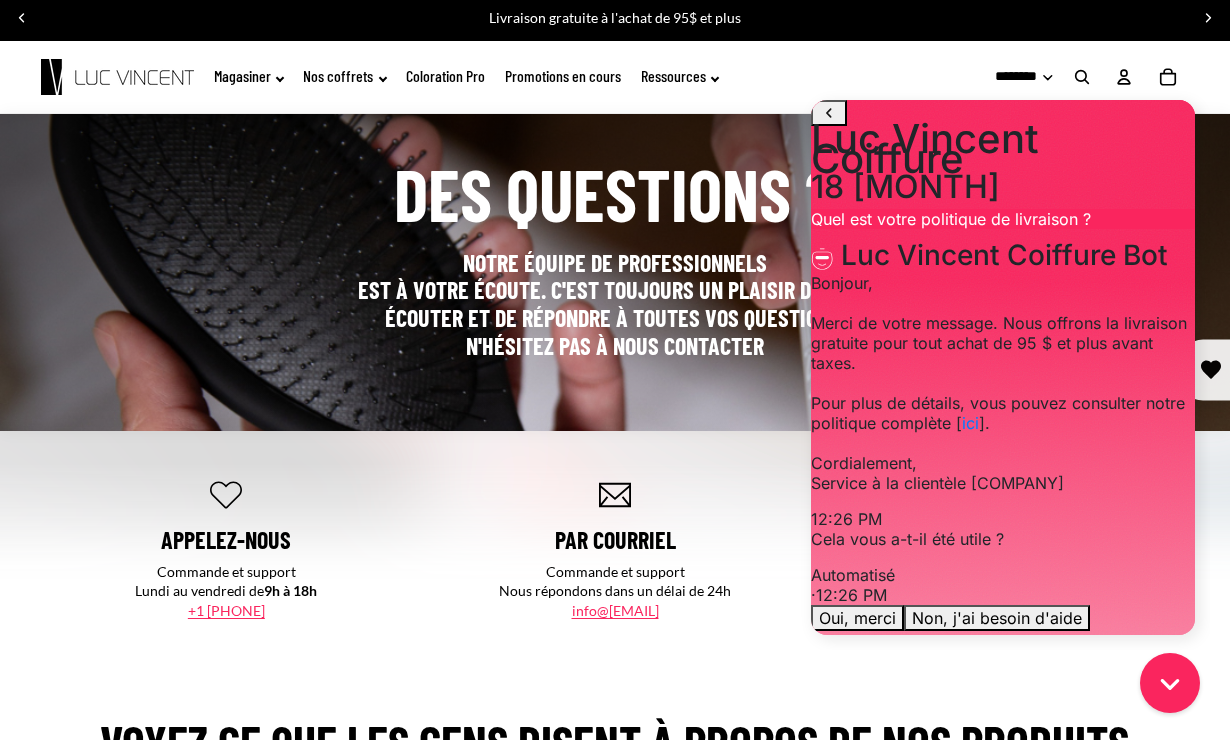 click on "Non, j'ai besoin d'aide" at bounding box center [997, 618] 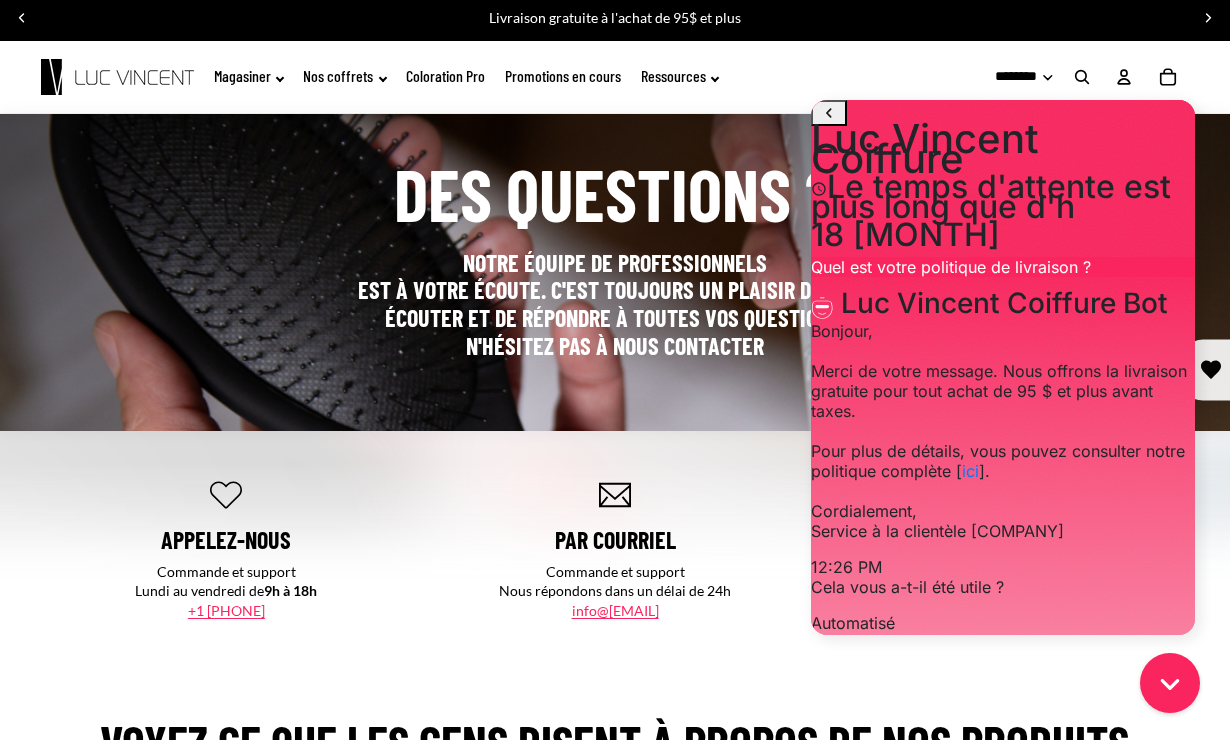 scroll, scrollTop: 461, scrollLeft: 0, axis: vertical 